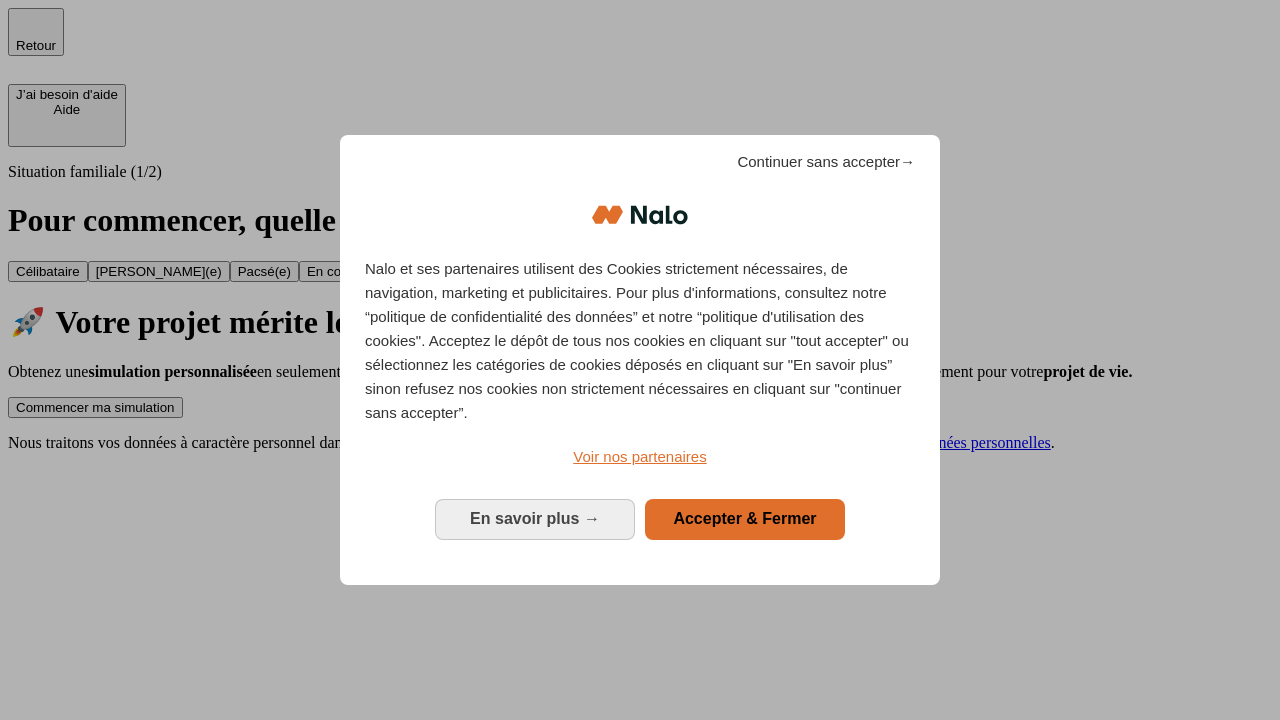 scroll, scrollTop: 0, scrollLeft: 0, axis: both 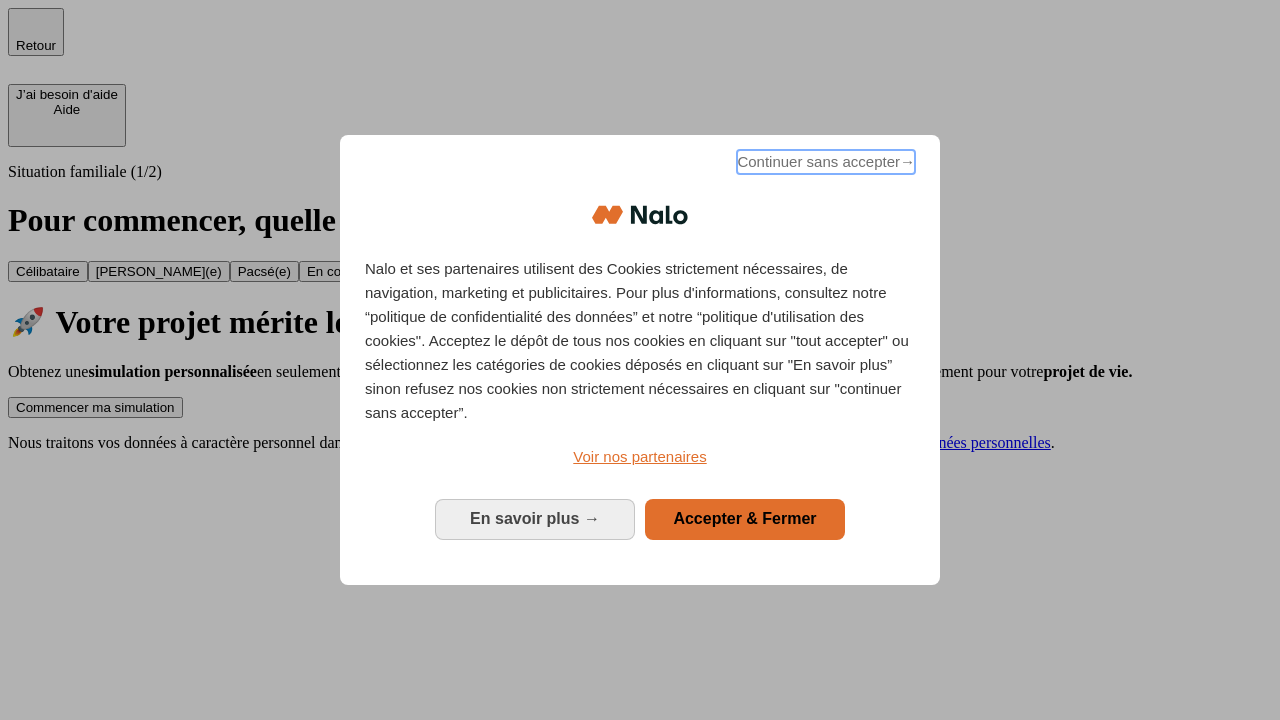 click on "Continuer sans accepter  →" at bounding box center (826, 162) 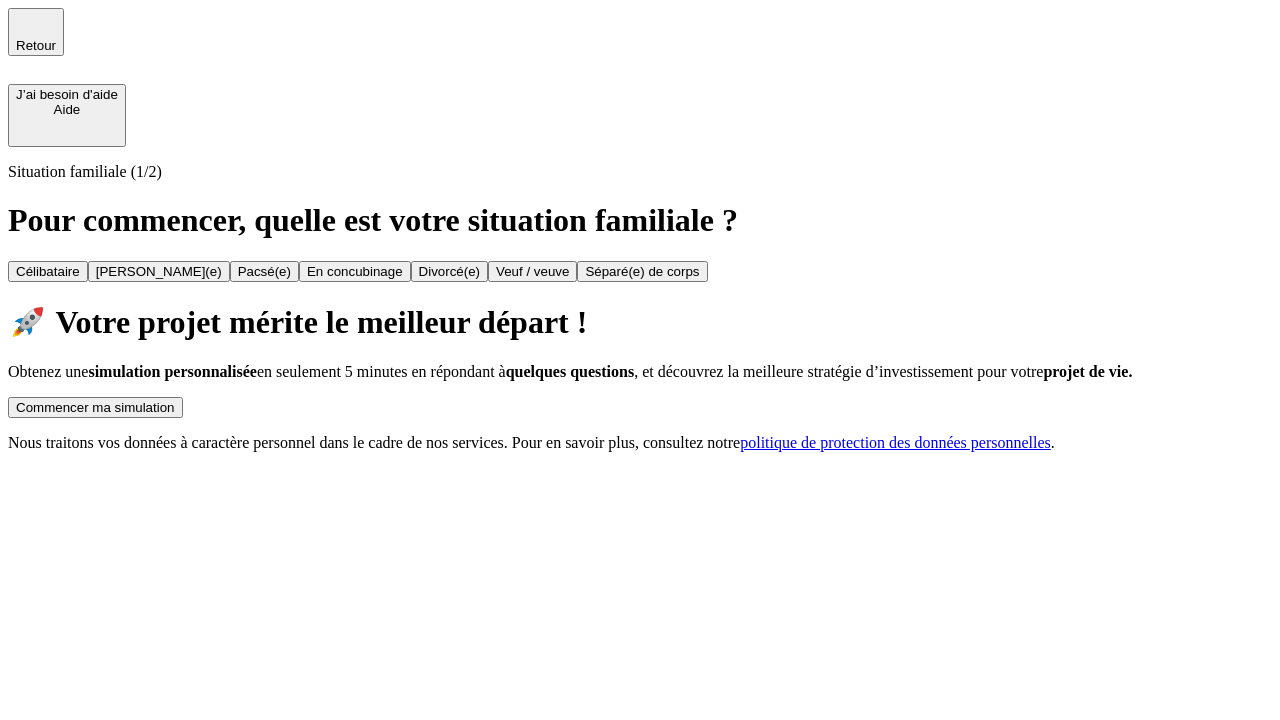 click on "Commencer ma simulation" at bounding box center (95, 407) 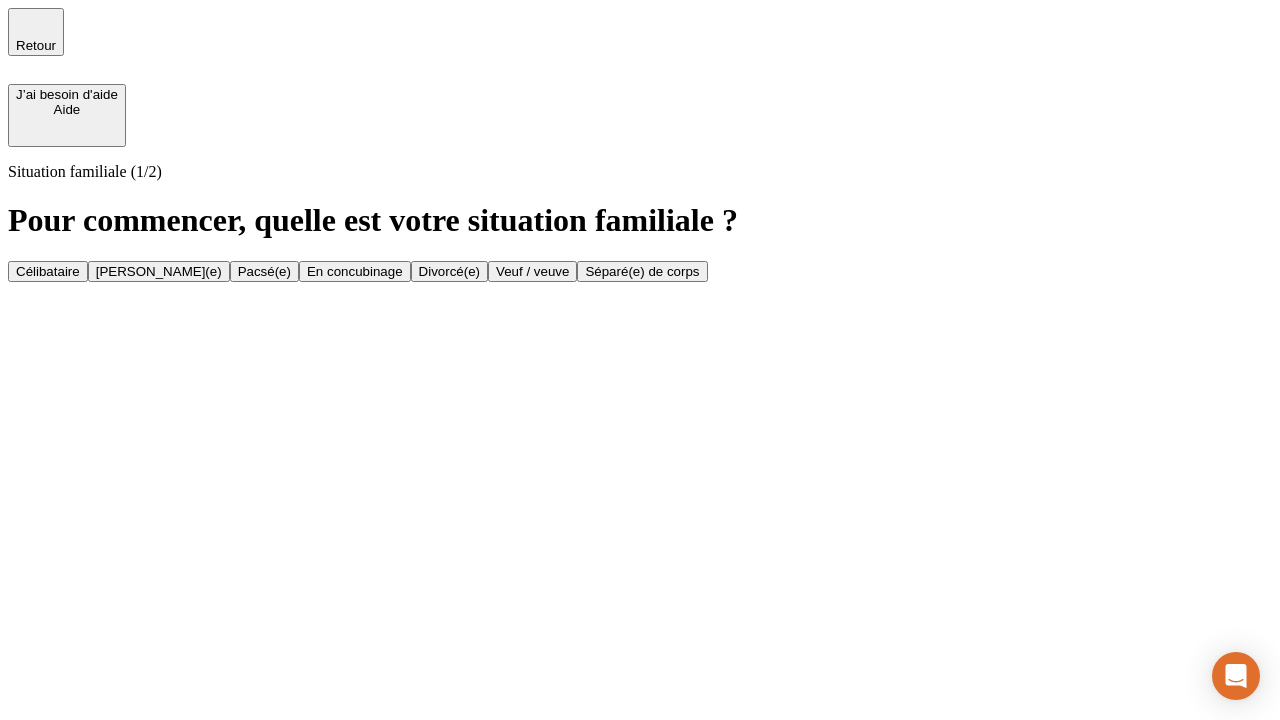 click on "Célibataire" at bounding box center (48, 271) 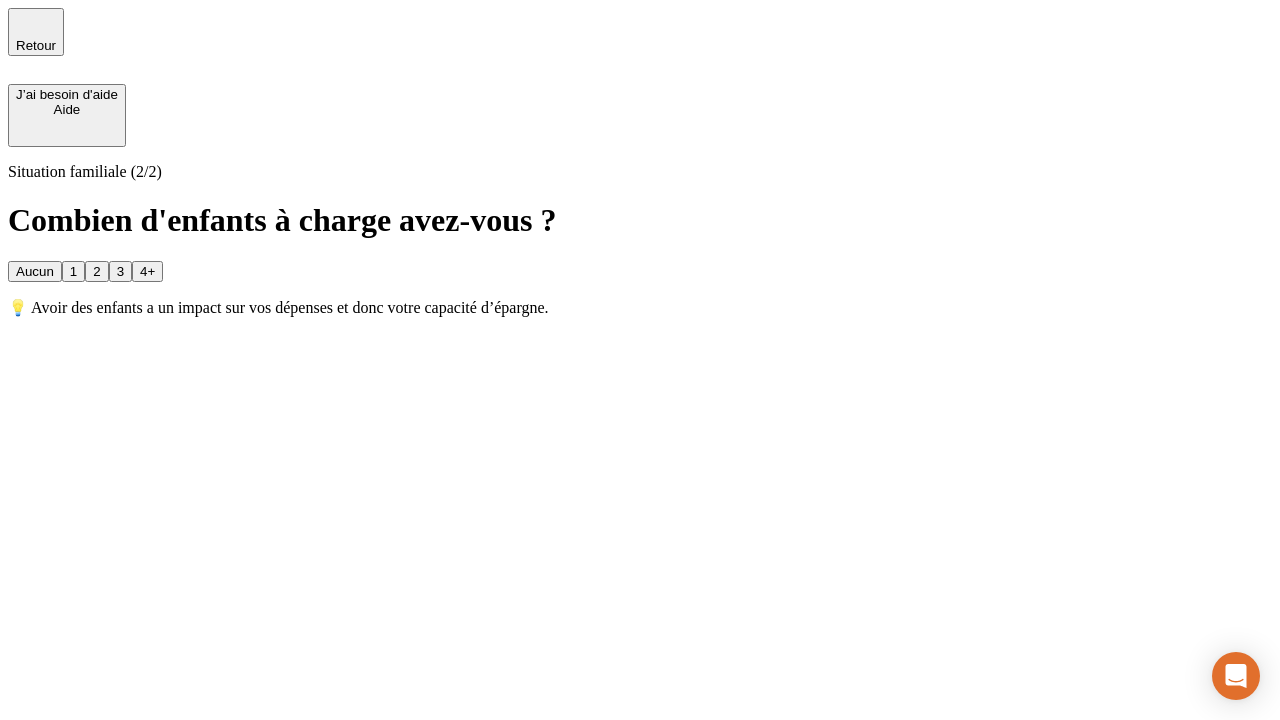 click on "Aucun" at bounding box center [35, 271] 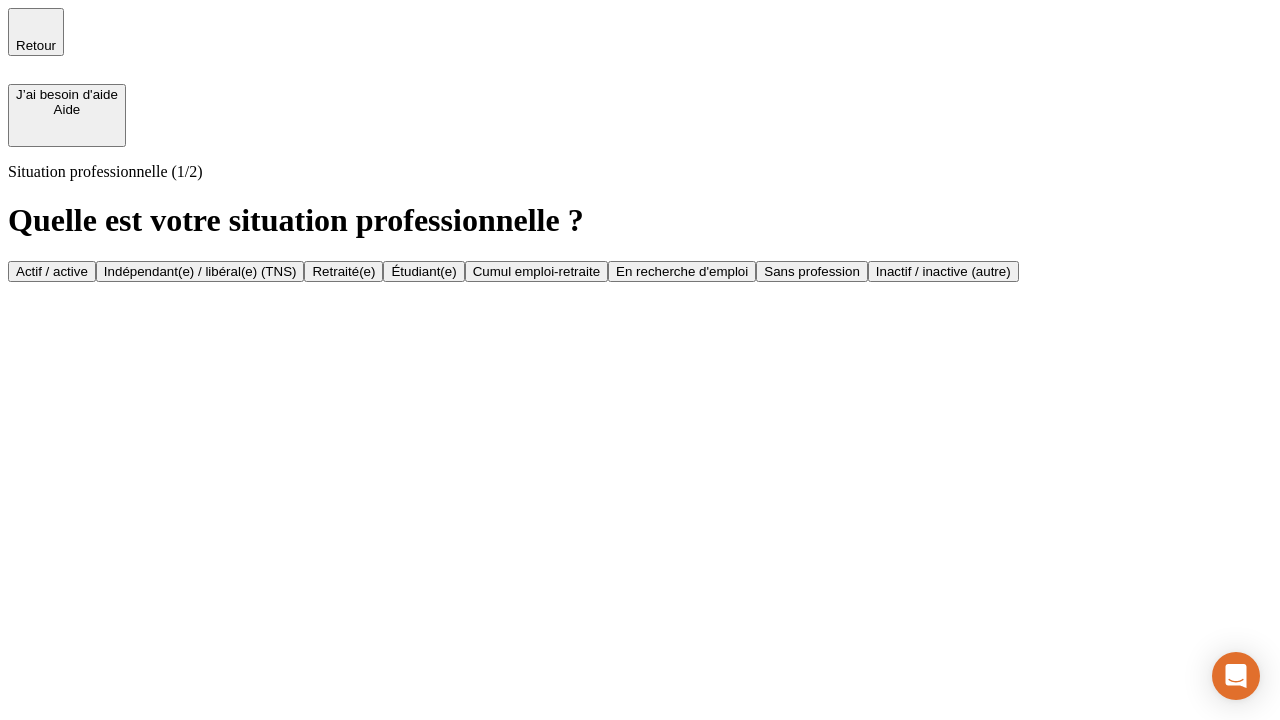 click on "Actif / active" at bounding box center (52, 271) 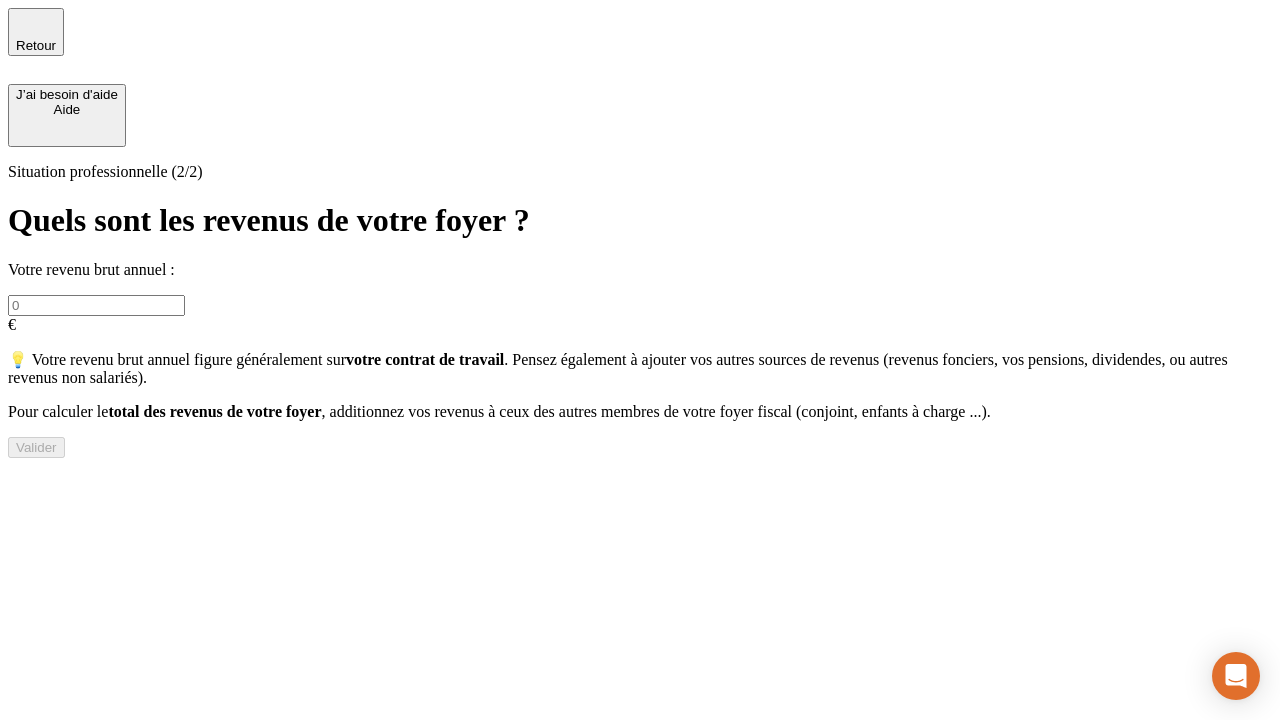 click at bounding box center [96, 305] 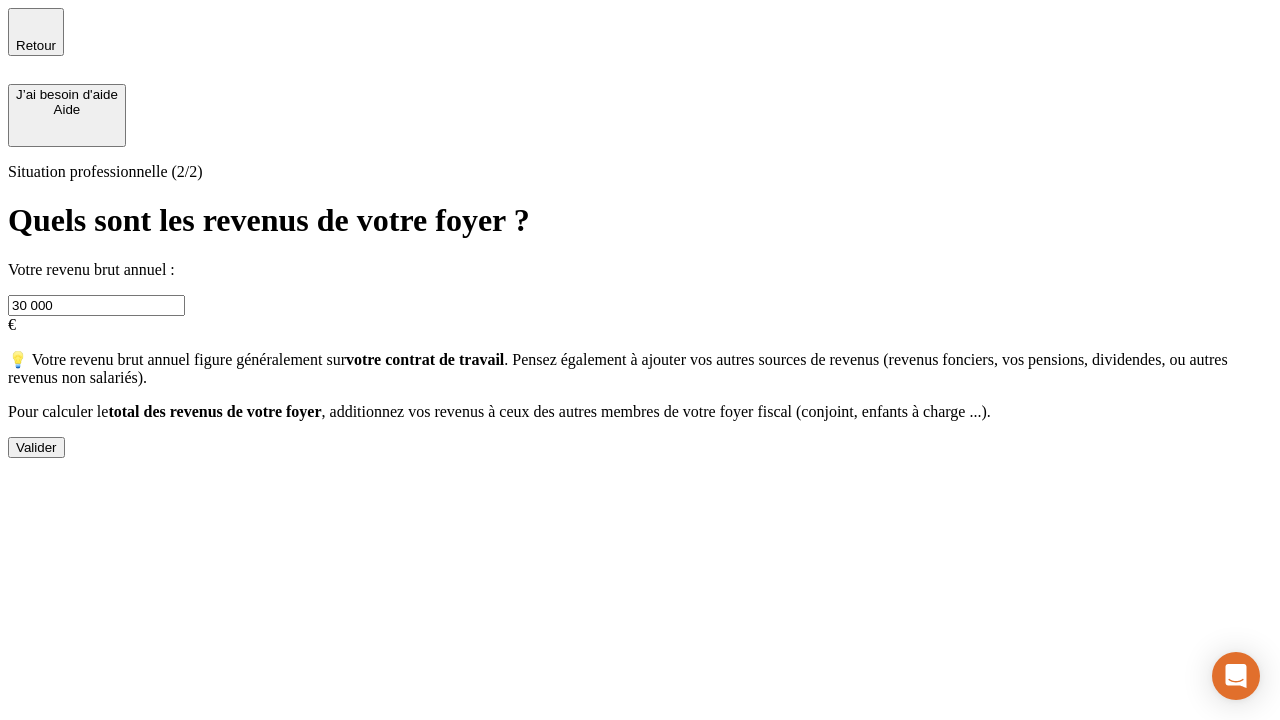 type on "30 000" 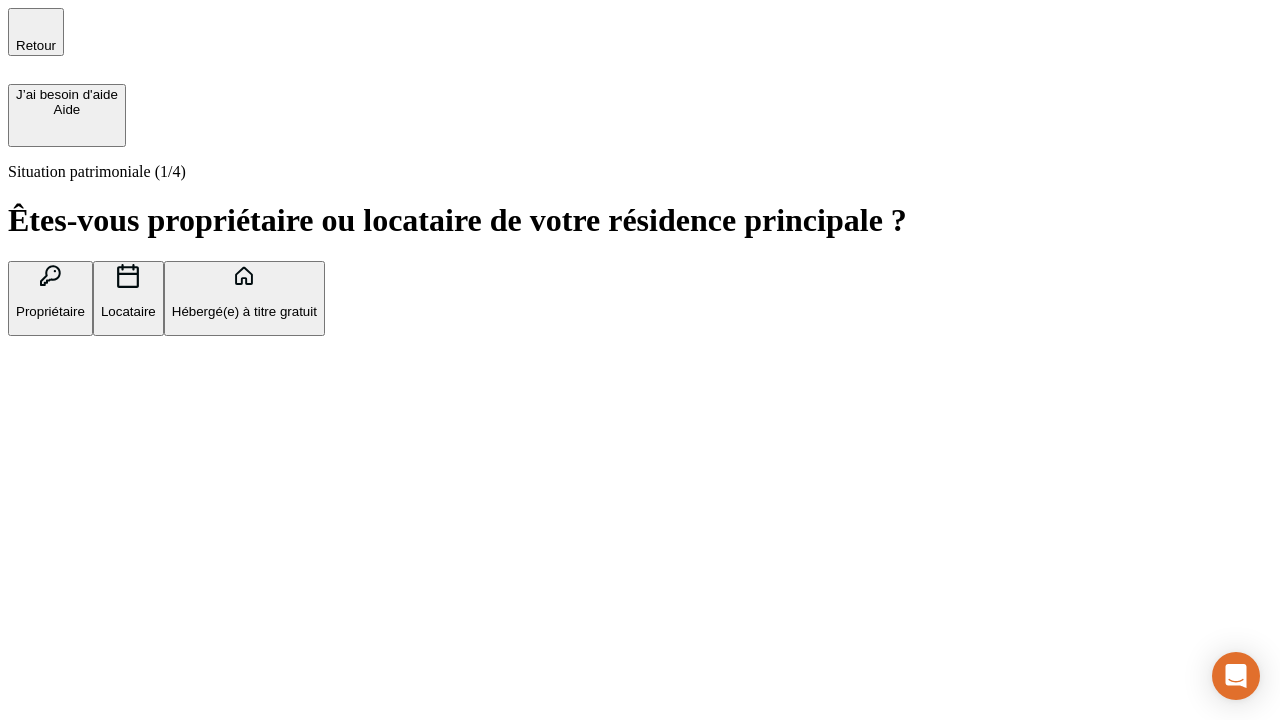 click on "Hébergé(e) à titre gratuit" at bounding box center [244, 311] 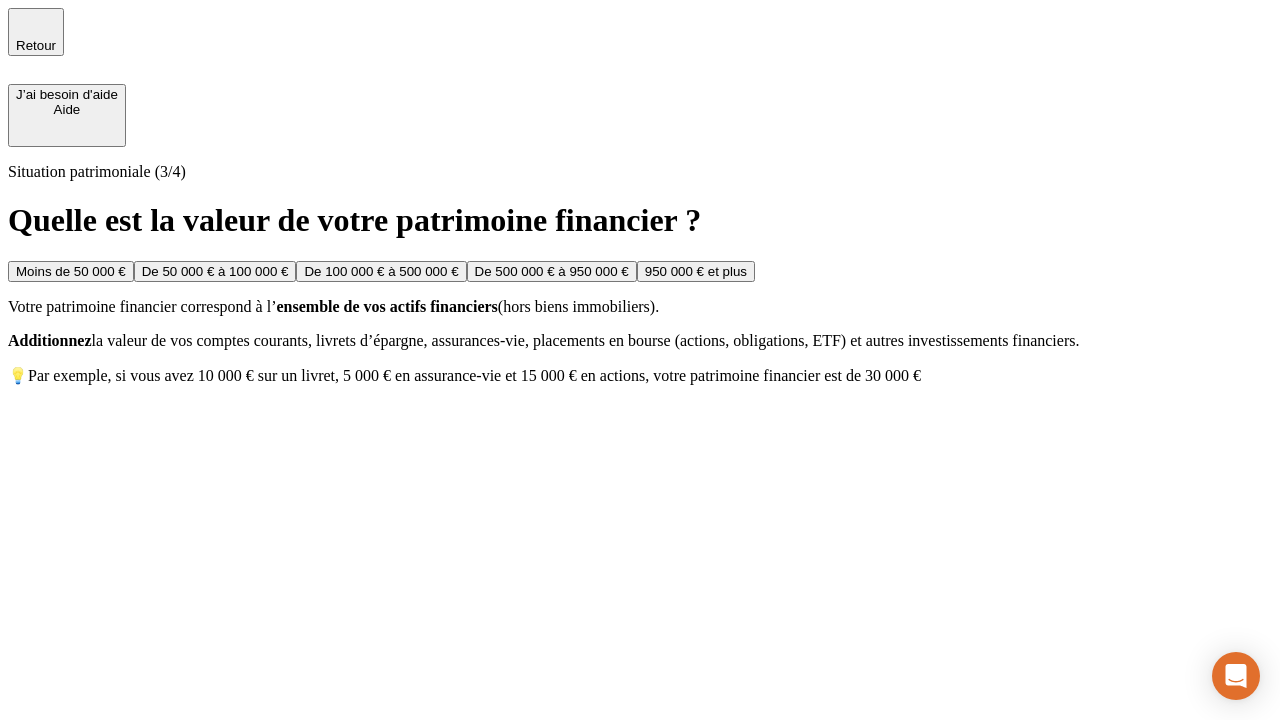 click on "Moins de 50 000 €" at bounding box center (71, 271) 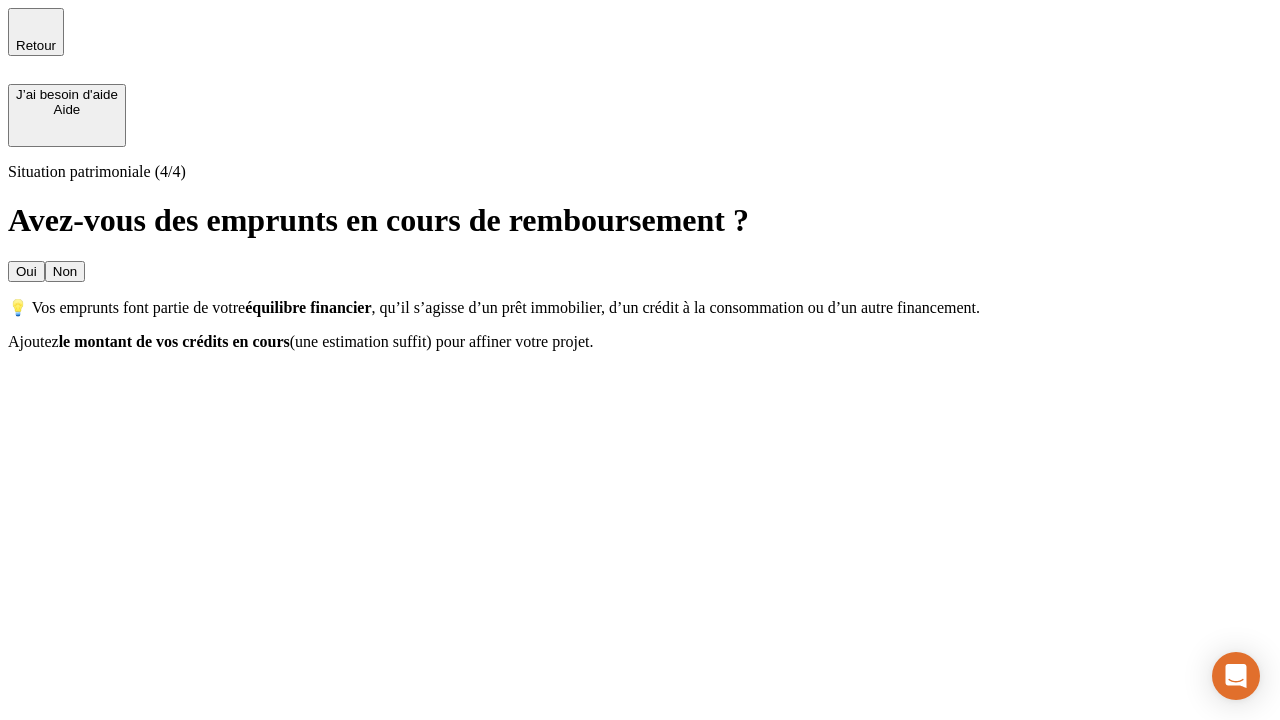 click on "Non" at bounding box center [65, 271] 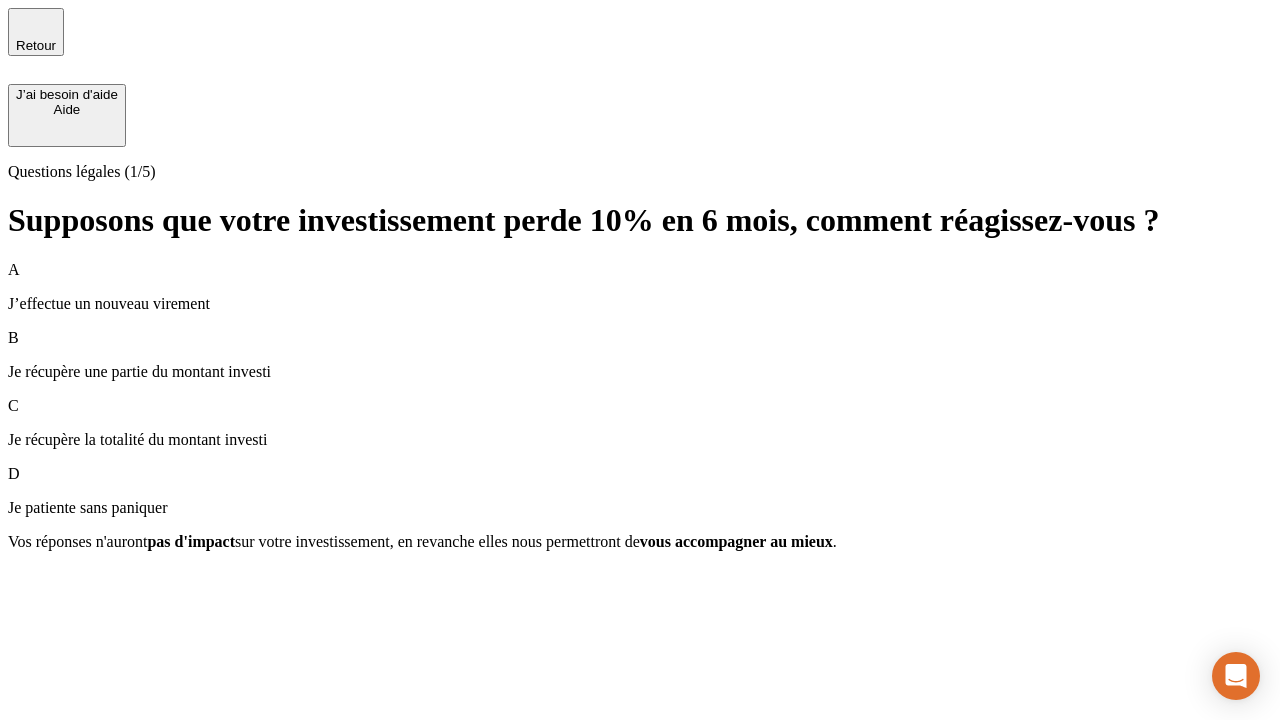 click on "A J’effectue un nouveau virement" at bounding box center [640, 287] 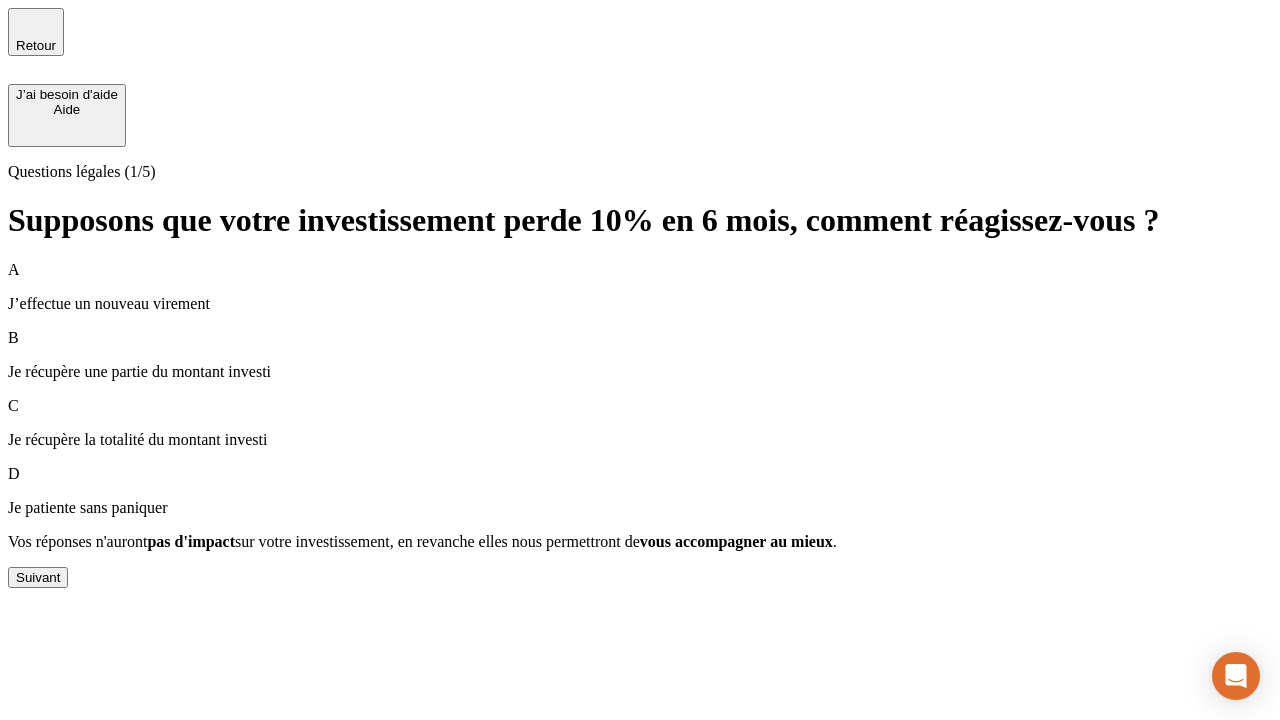 click on "Suivant" at bounding box center [38, 577] 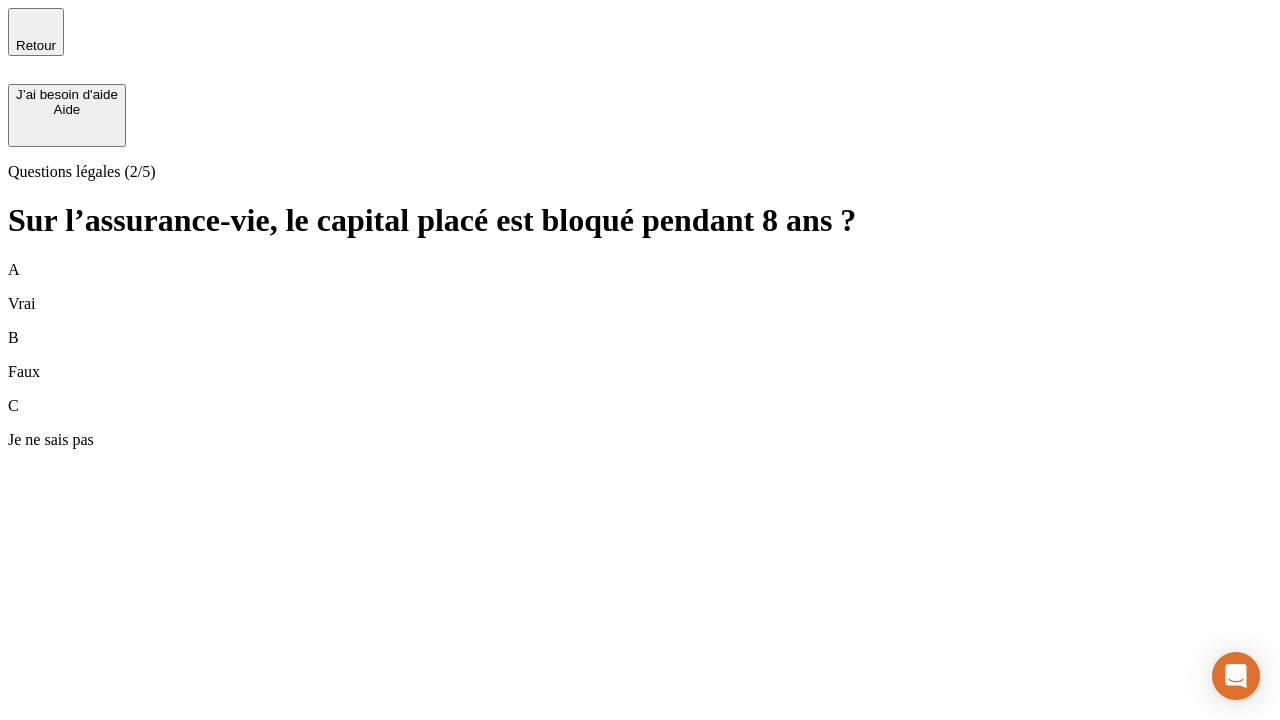 click on "B Faux" at bounding box center [640, 355] 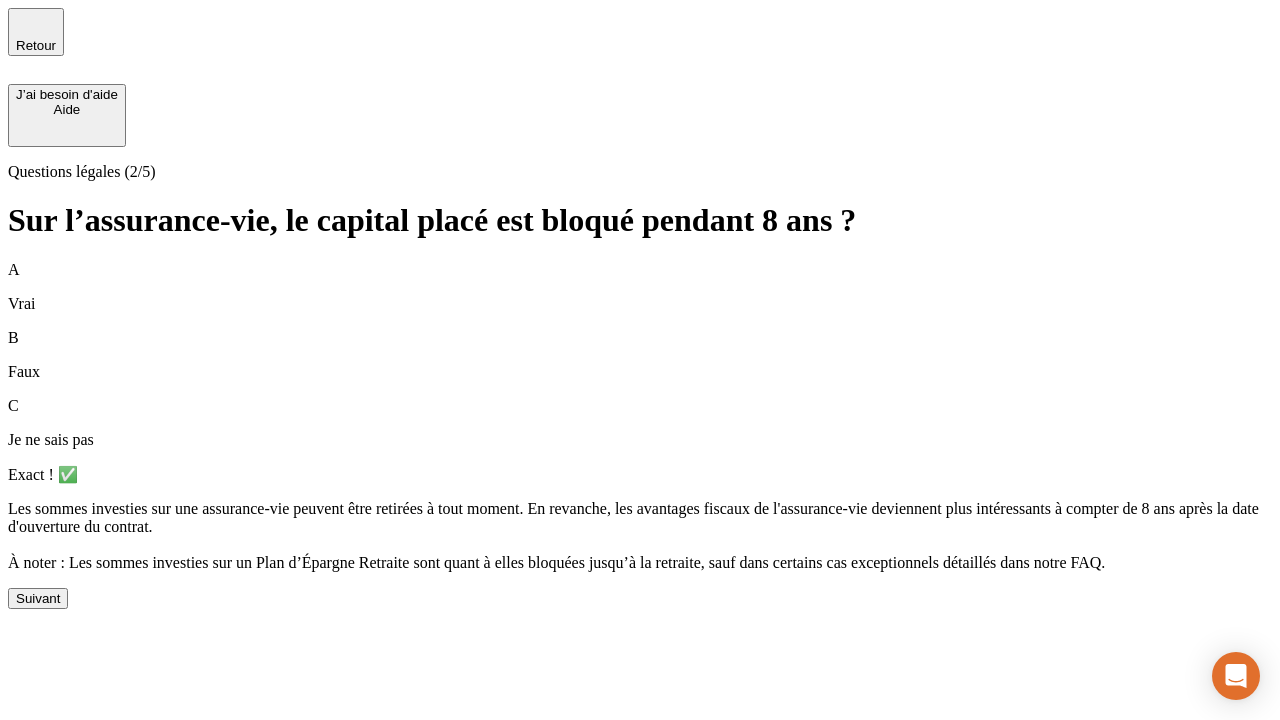click on "Suivant" at bounding box center (38, 598) 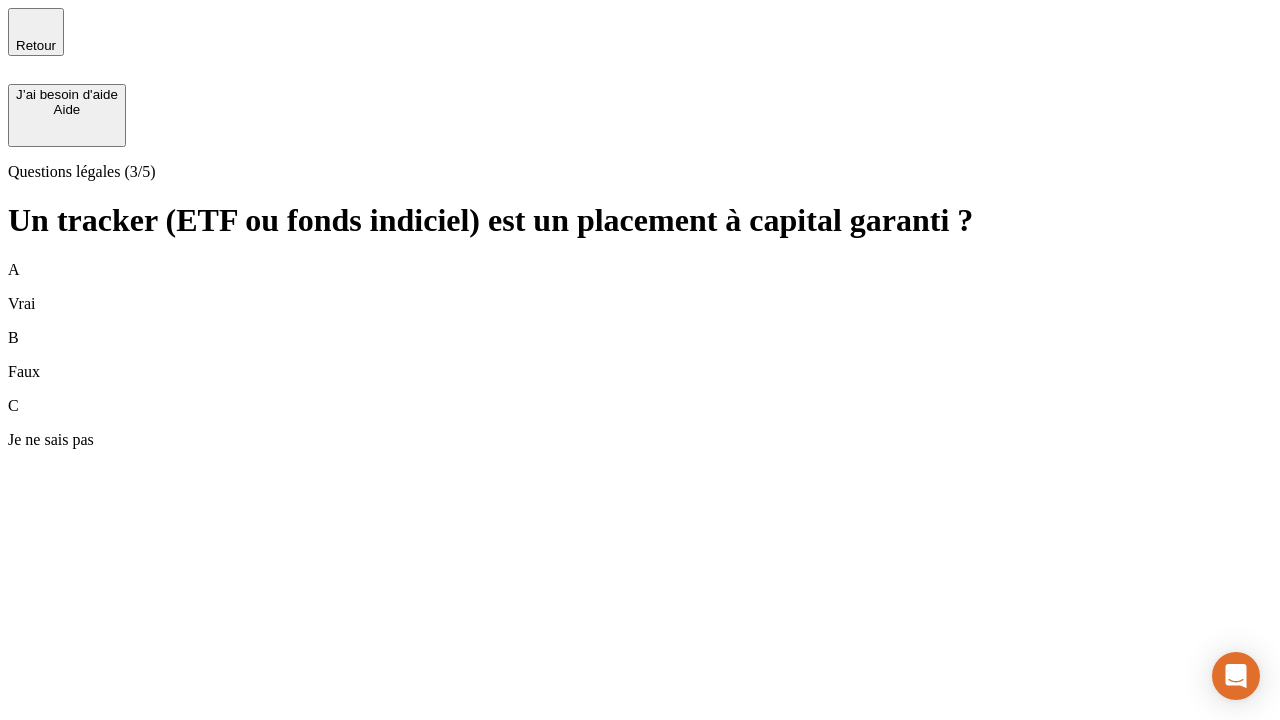 click on "B Faux" at bounding box center [640, 355] 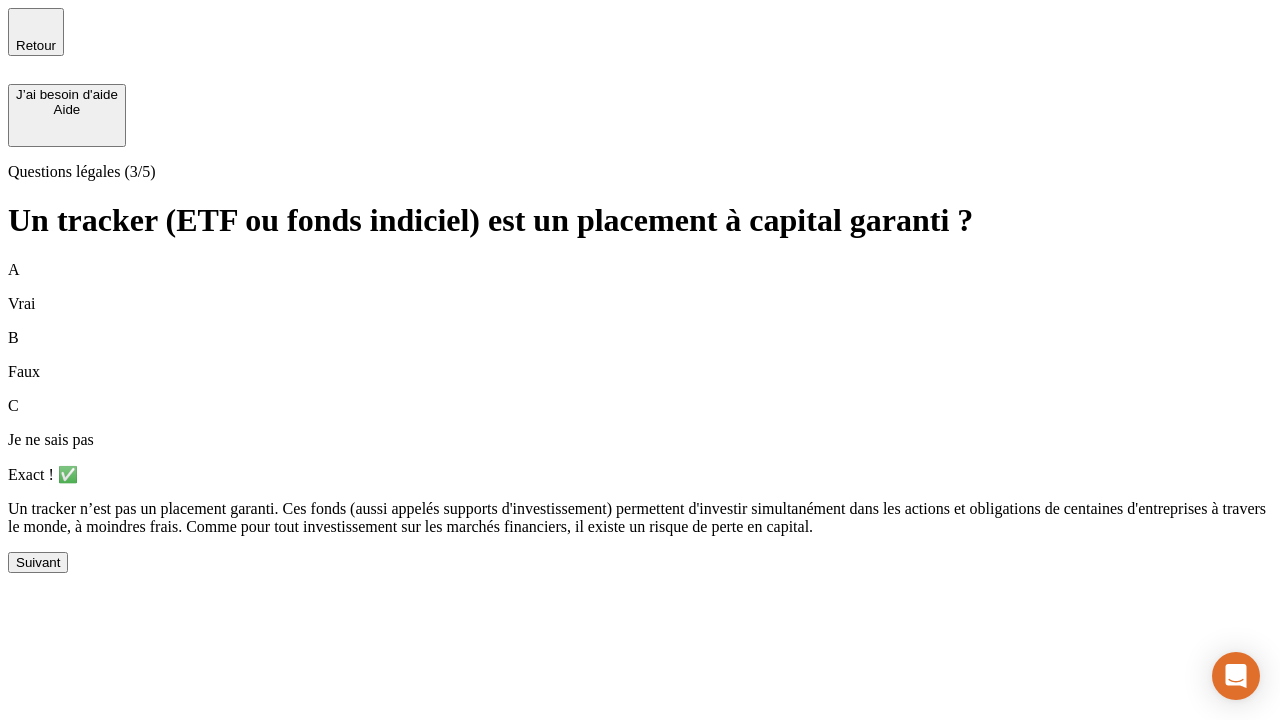 click on "Suivant" at bounding box center (38, 562) 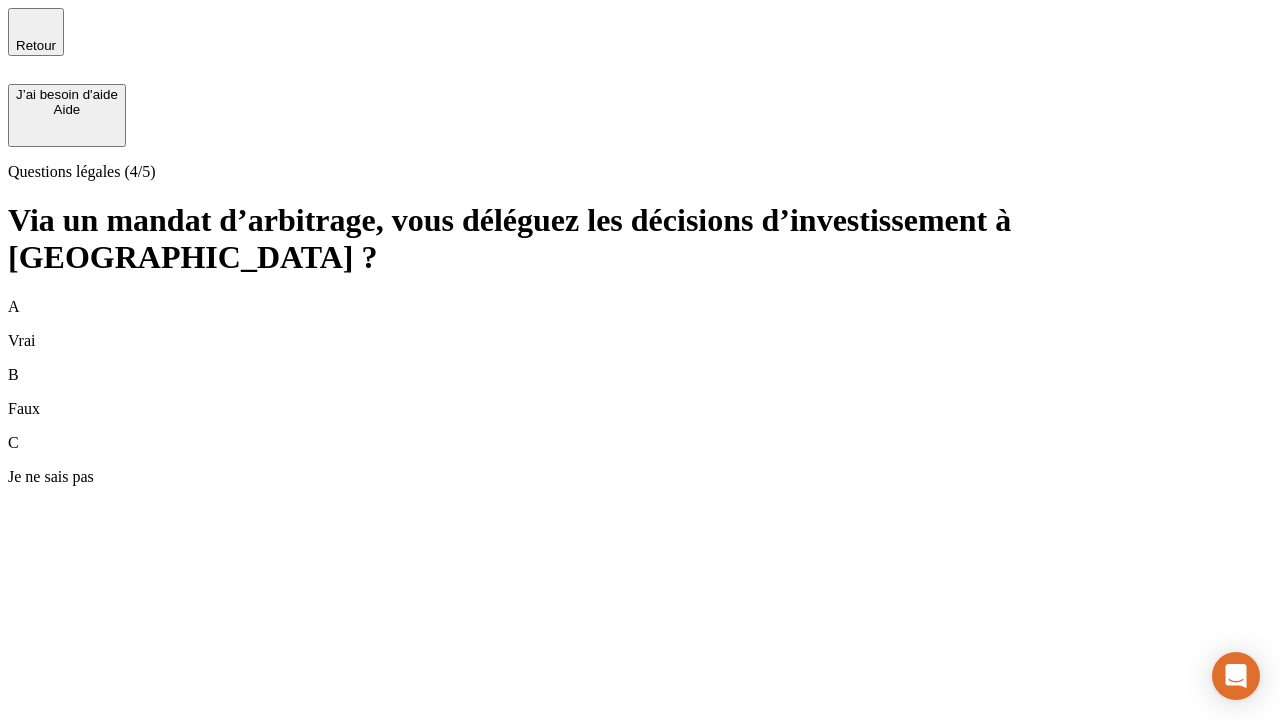 click on "A Vrai" at bounding box center (640, 324) 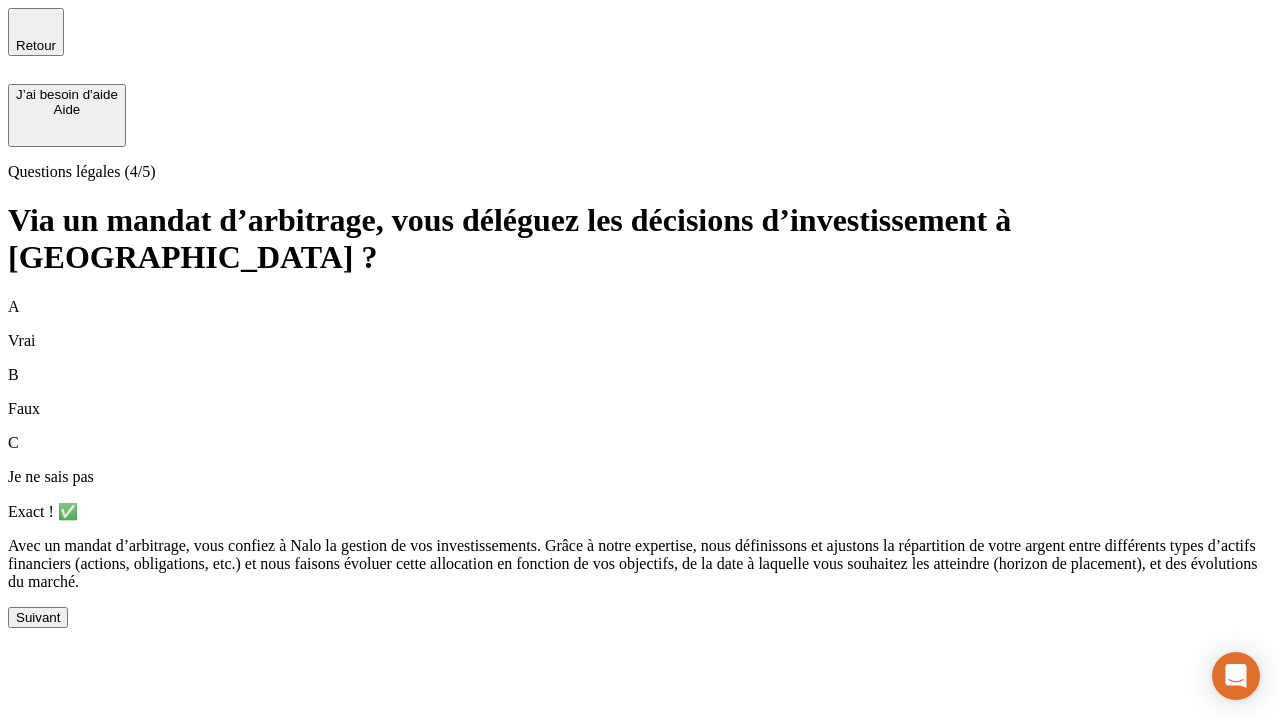 click on "Suivant" at bounding box center [38, 617] 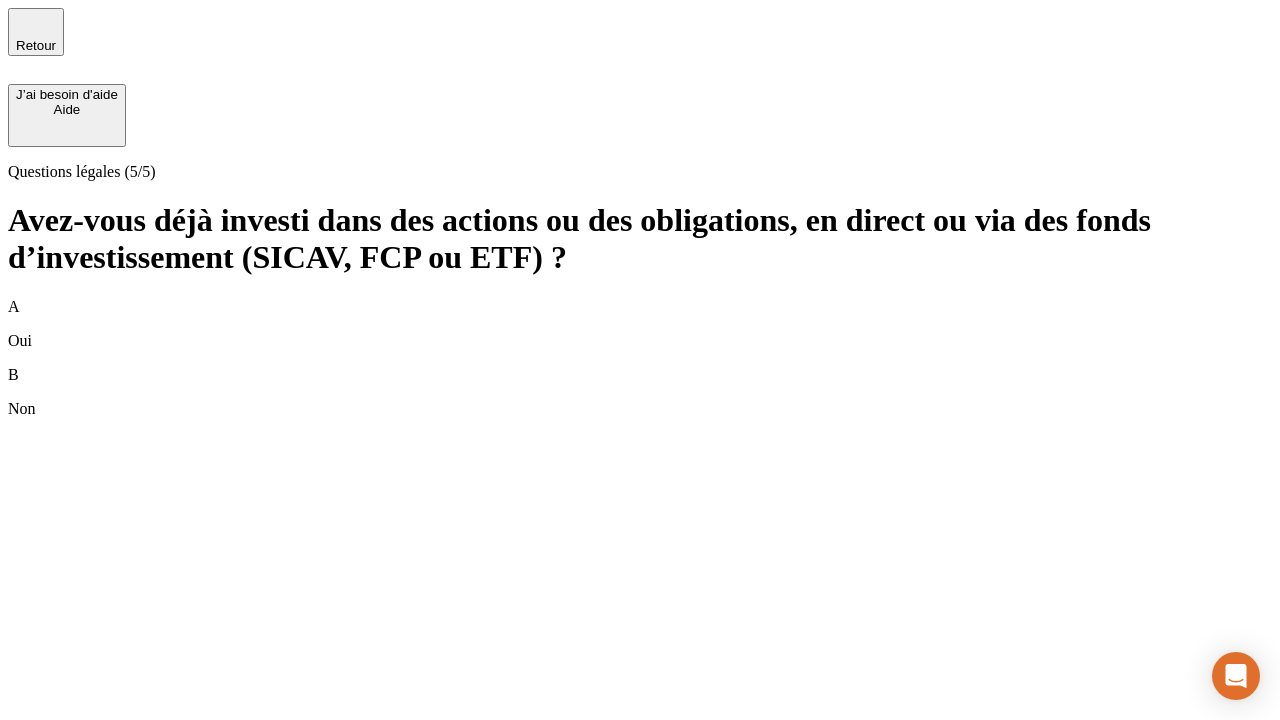 click on "B Non" at bounding box center (640, 392) 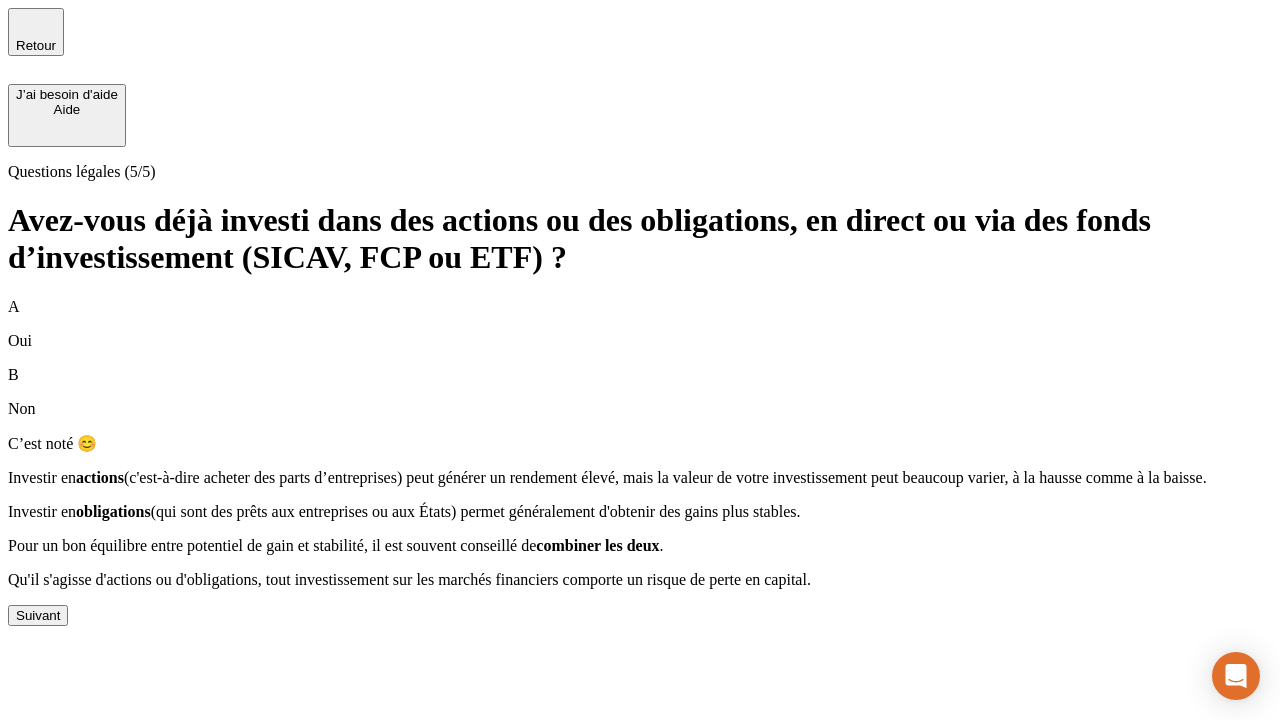 click on "Suivant" at bounding box center [38, 615] 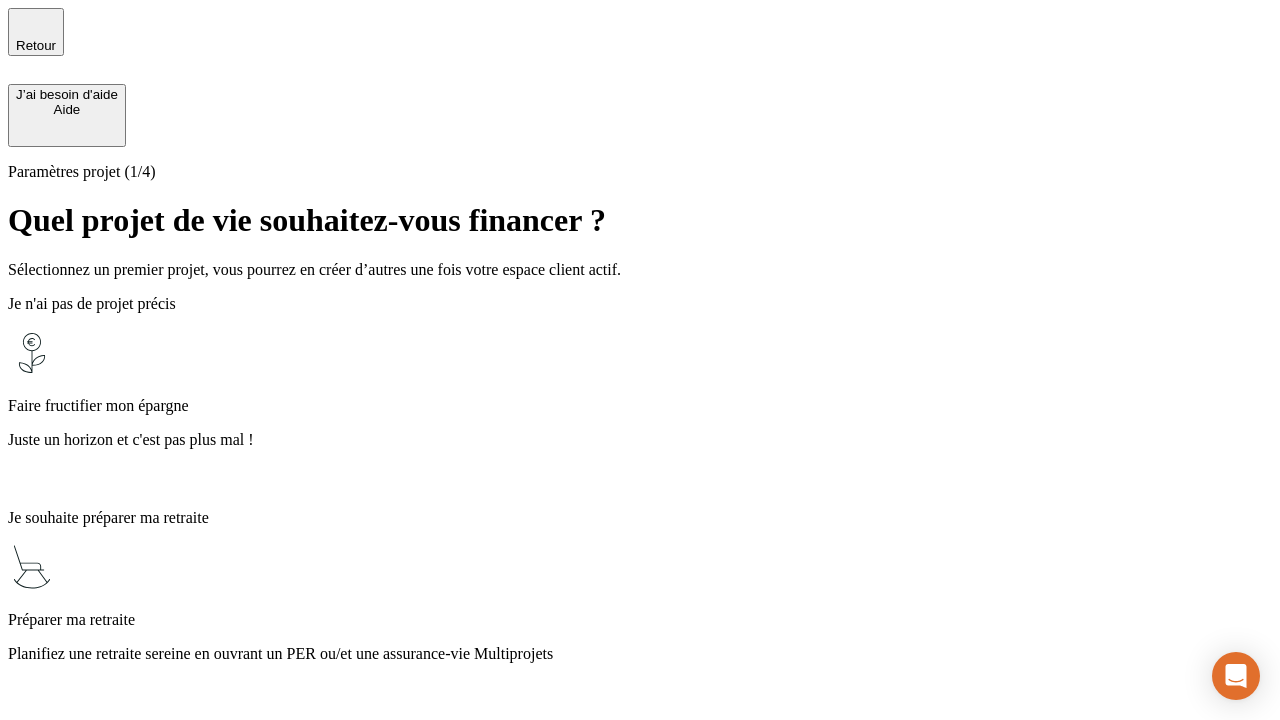 click on "Planifiez une retraite sereine en ouvrant un PER ou/et une assurance-vie Multiprojets" at bounding box center [640, 654] 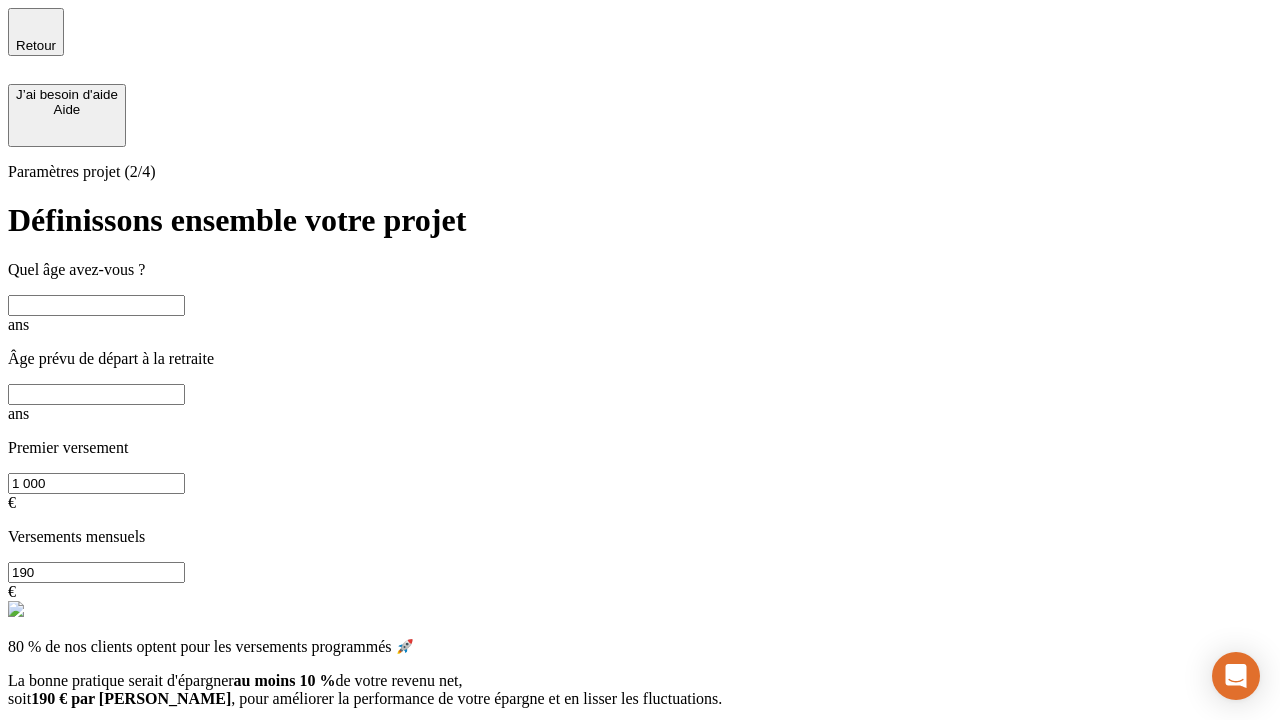 click at bounding box center [96, 305] 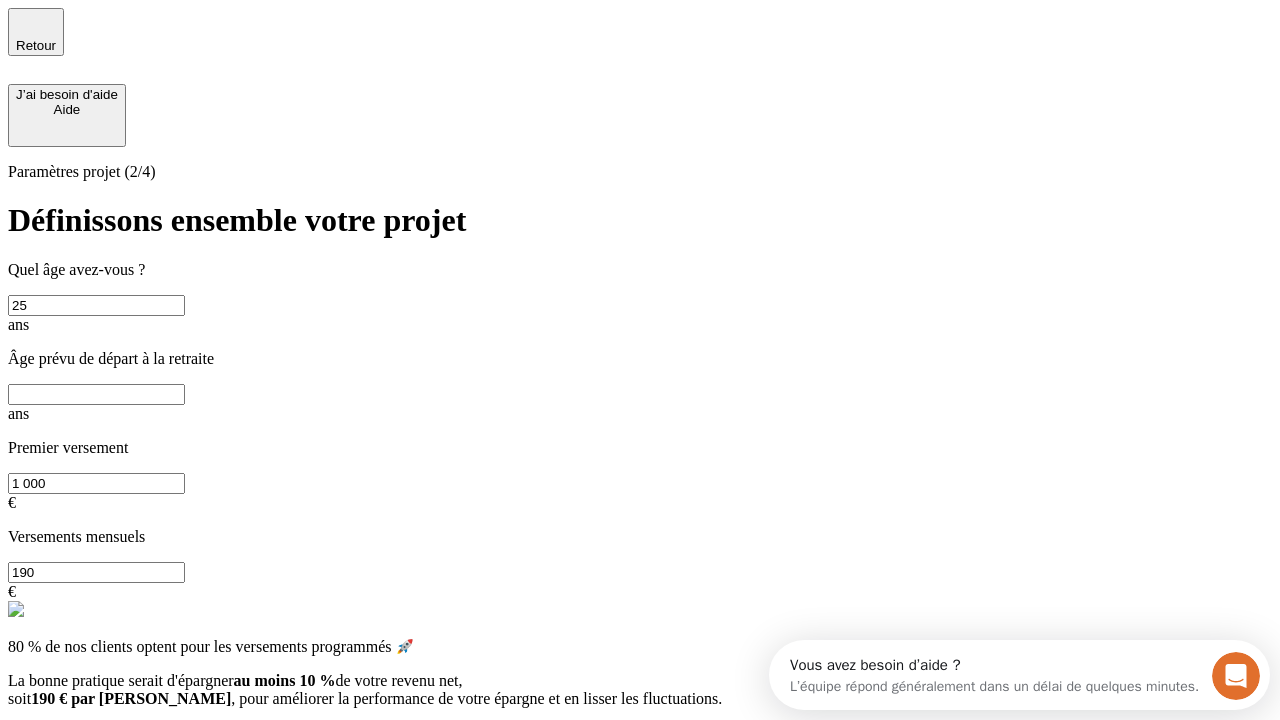 scroll, scrollTop: 0, scrollLeft: 0, axis: both 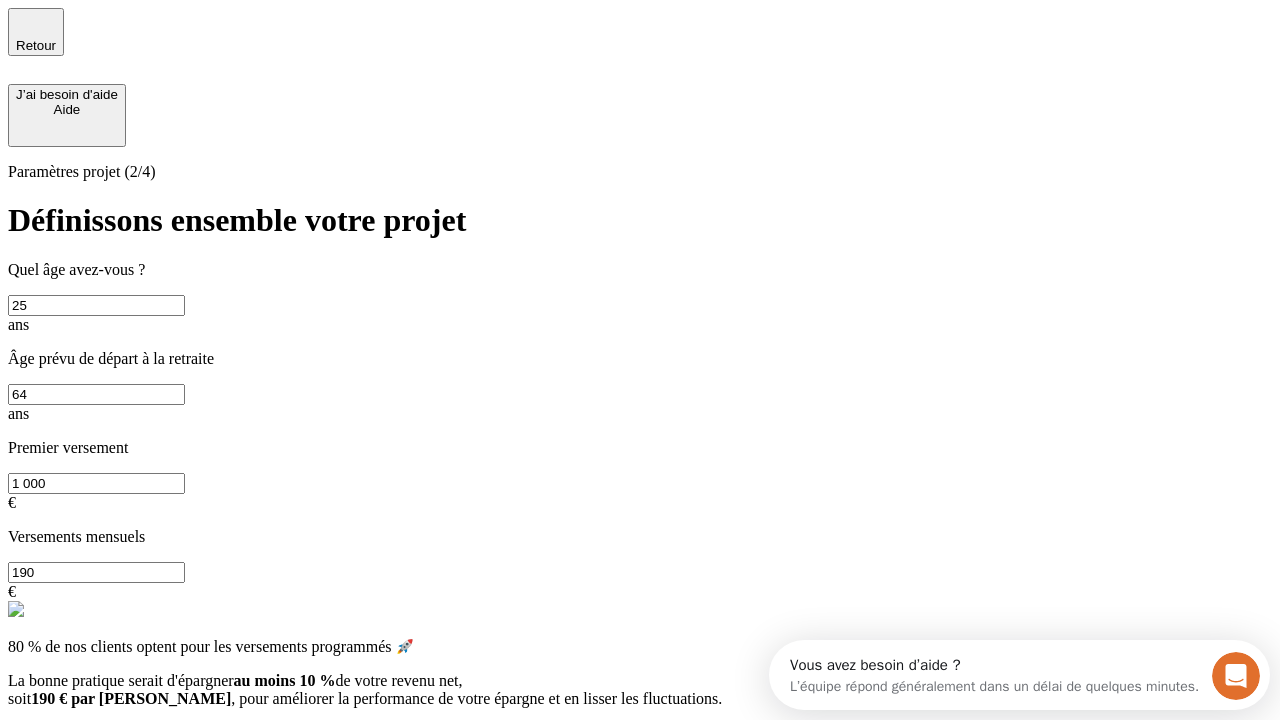 type on "64" 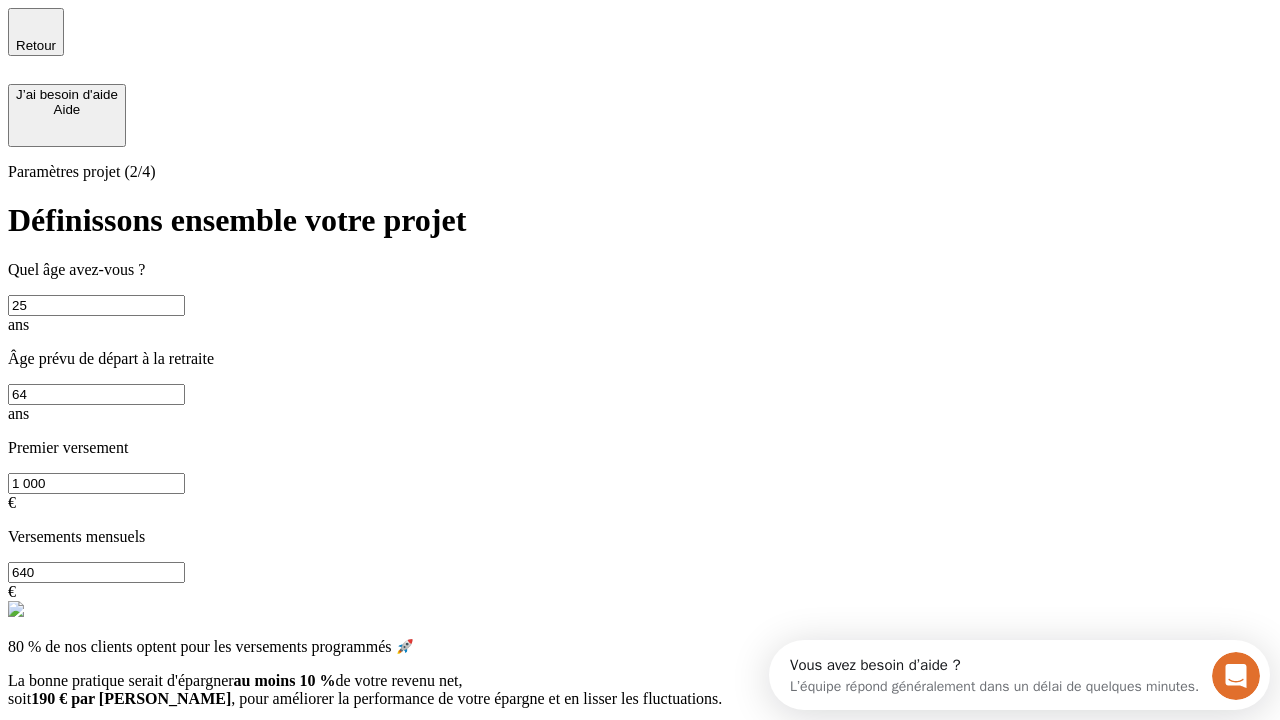 type on "640" 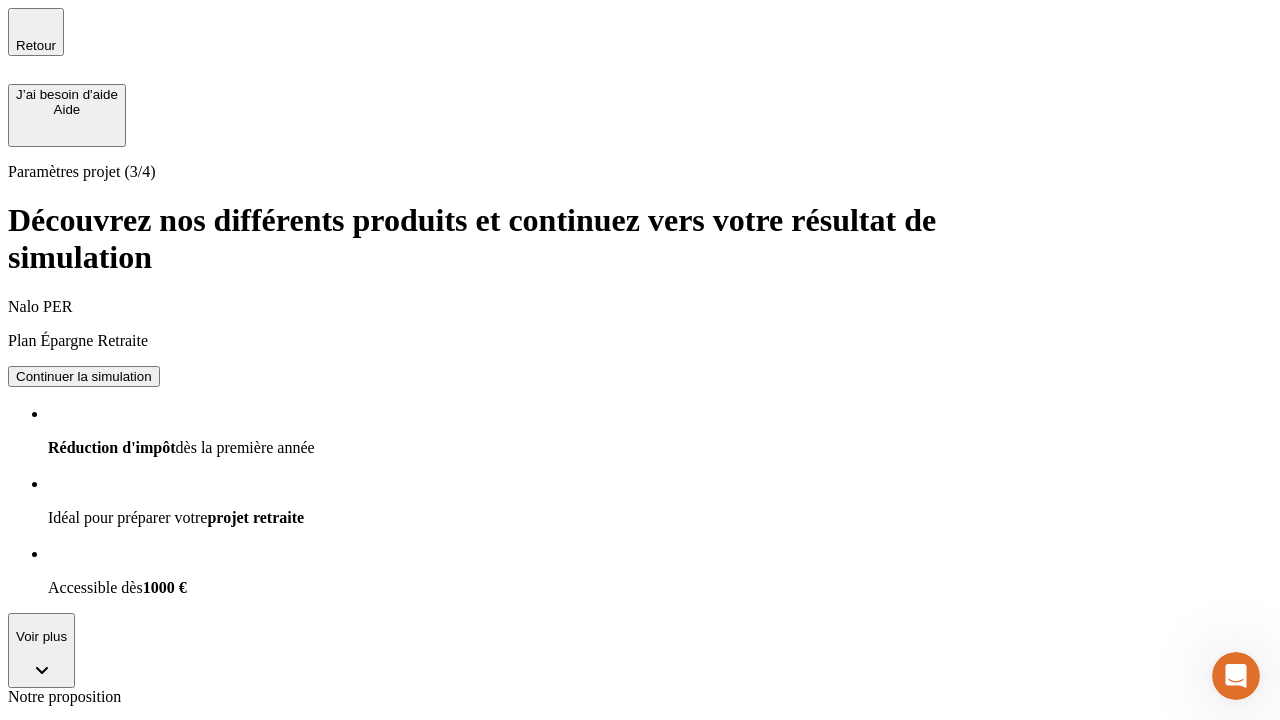 click on "Continuer la simulation" at bounding box center (84, 800) 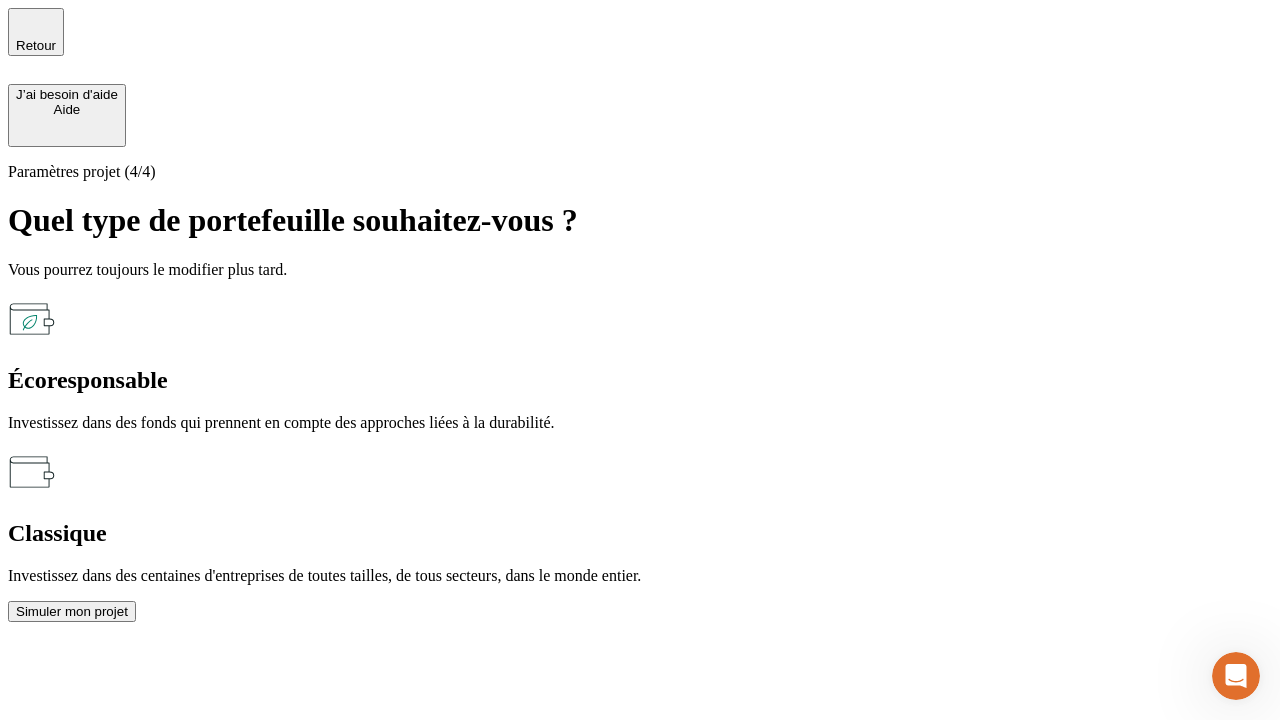 click on "Classique" at bounding box center [640, 533] 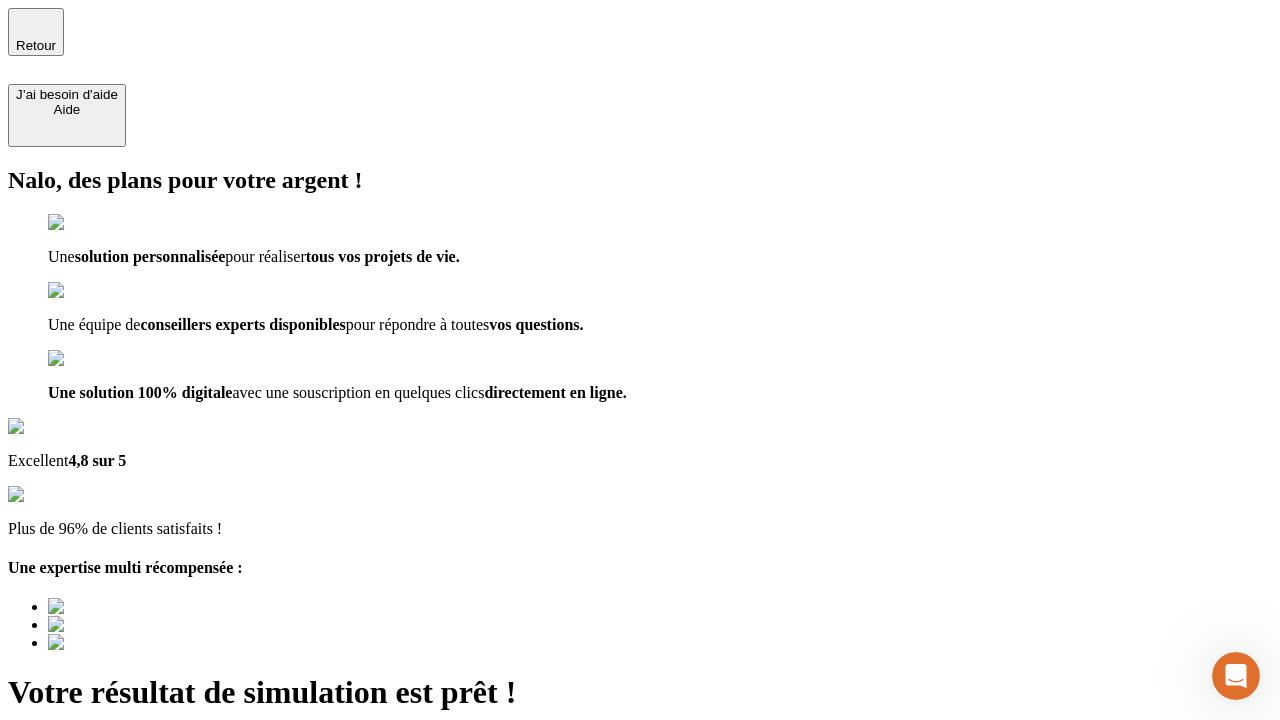 type on "[EMAIL_ADDRESS][PERSON_NAME][DOMAIN_NAME]" 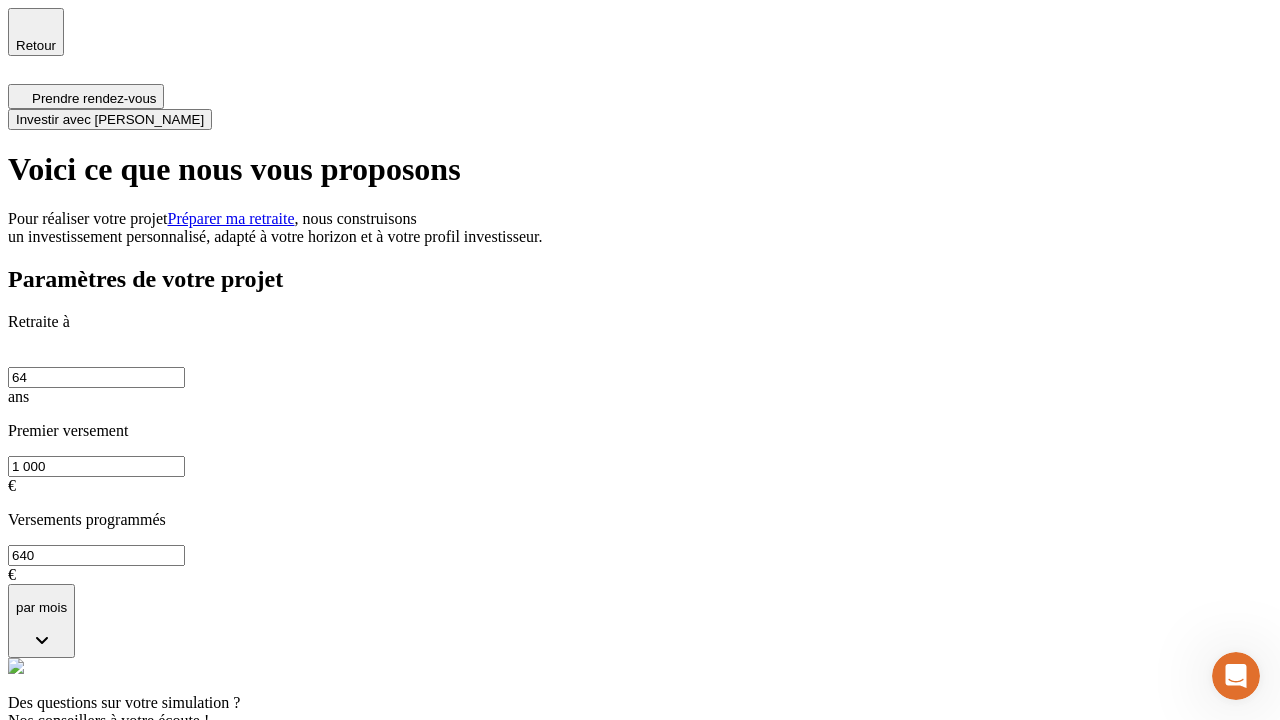 click on "Investir avec [PERSON_NAME]" at bounding box center (110, 119) 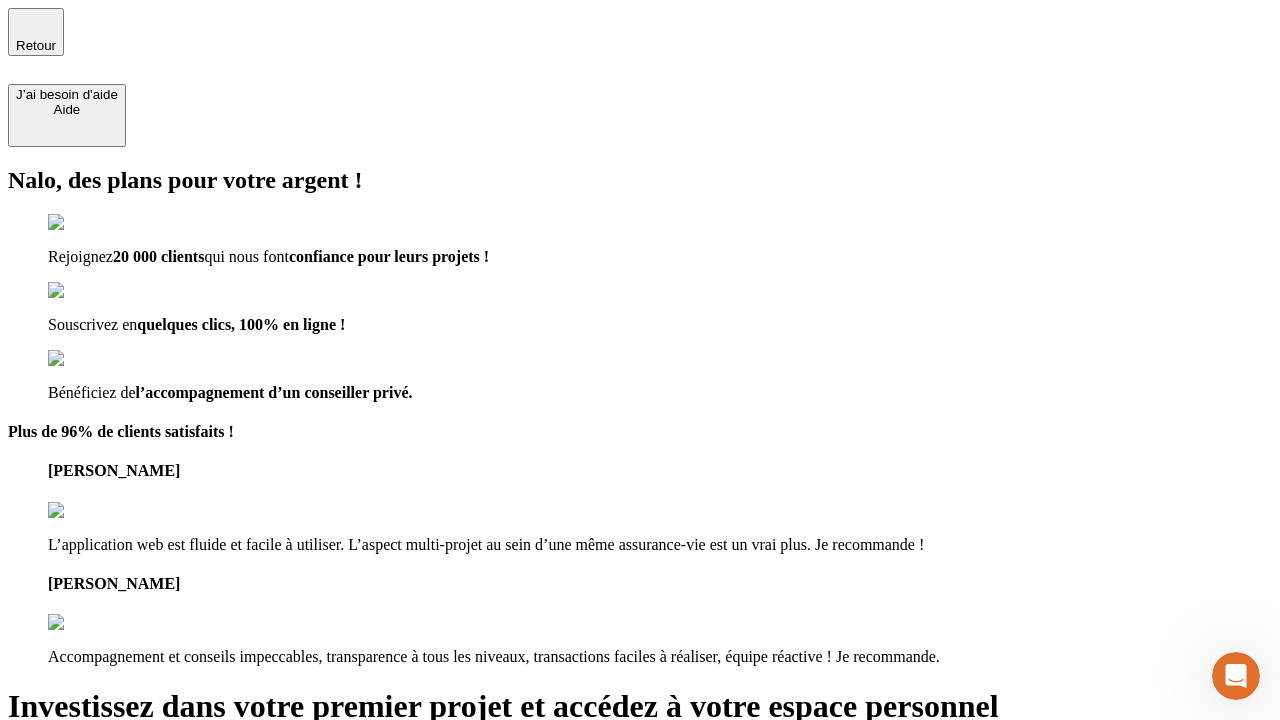 type on "[EMAIL_ADDRESS][PERSON_NAME][DOMAIN_NAME]" 